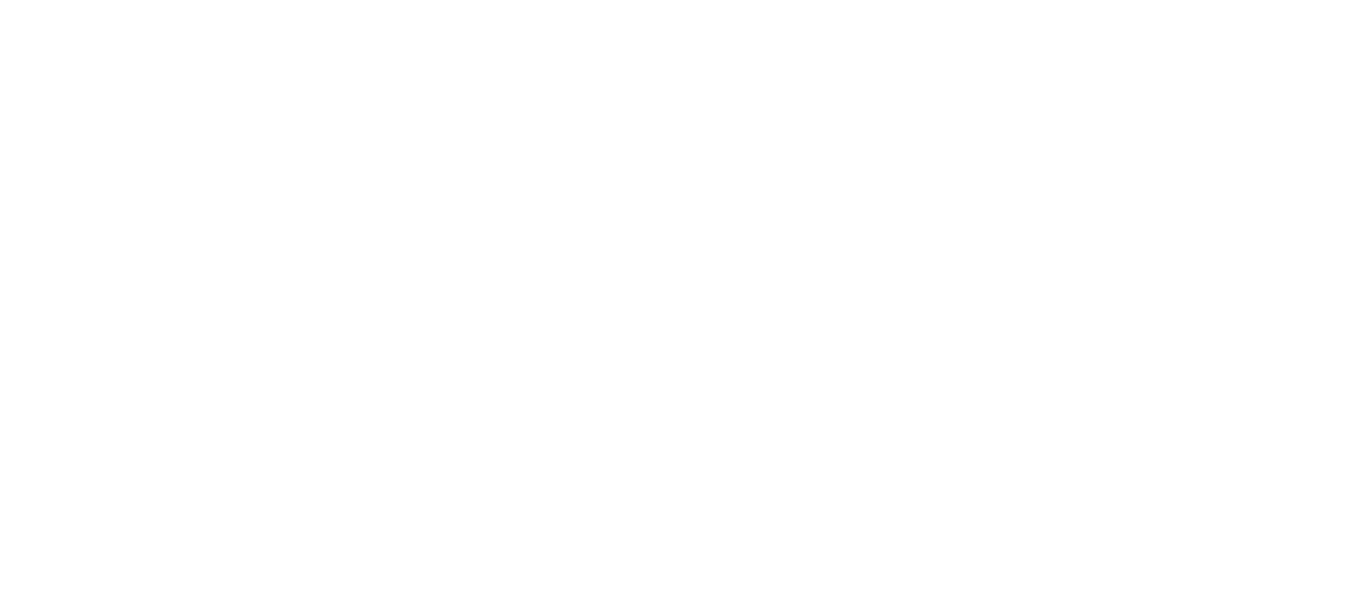scroll, scrollTop: 0, scrollLeft: 0, axis: both 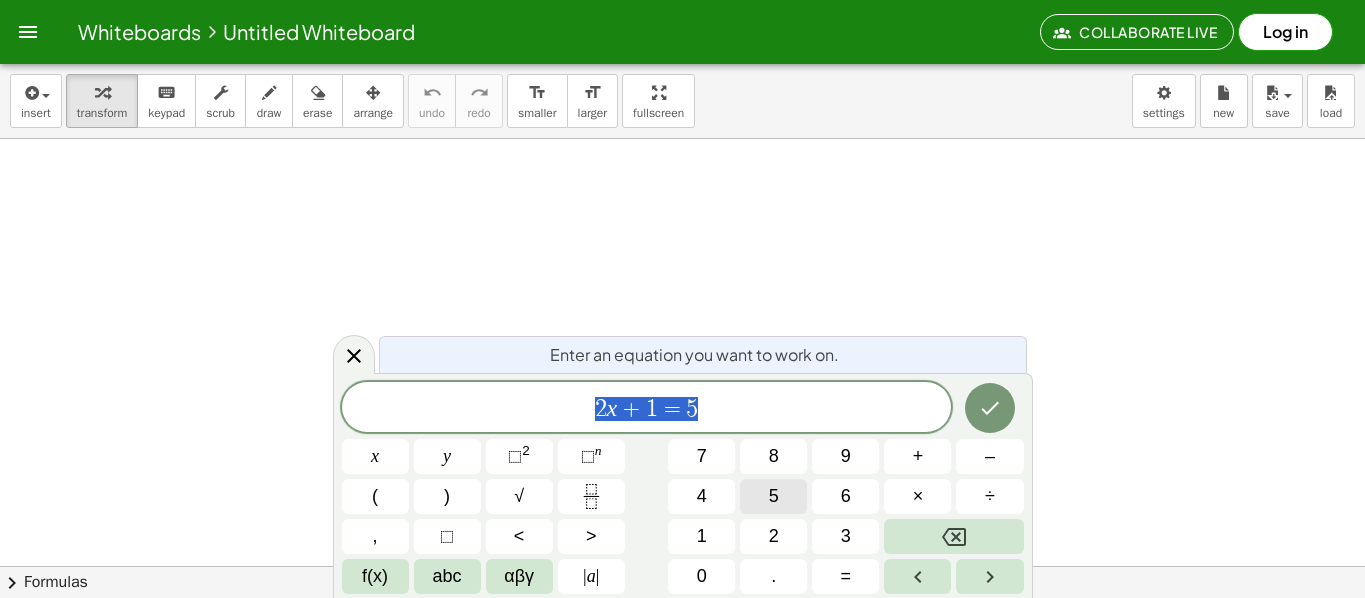 click on "5" at bounding box center (774, 496) 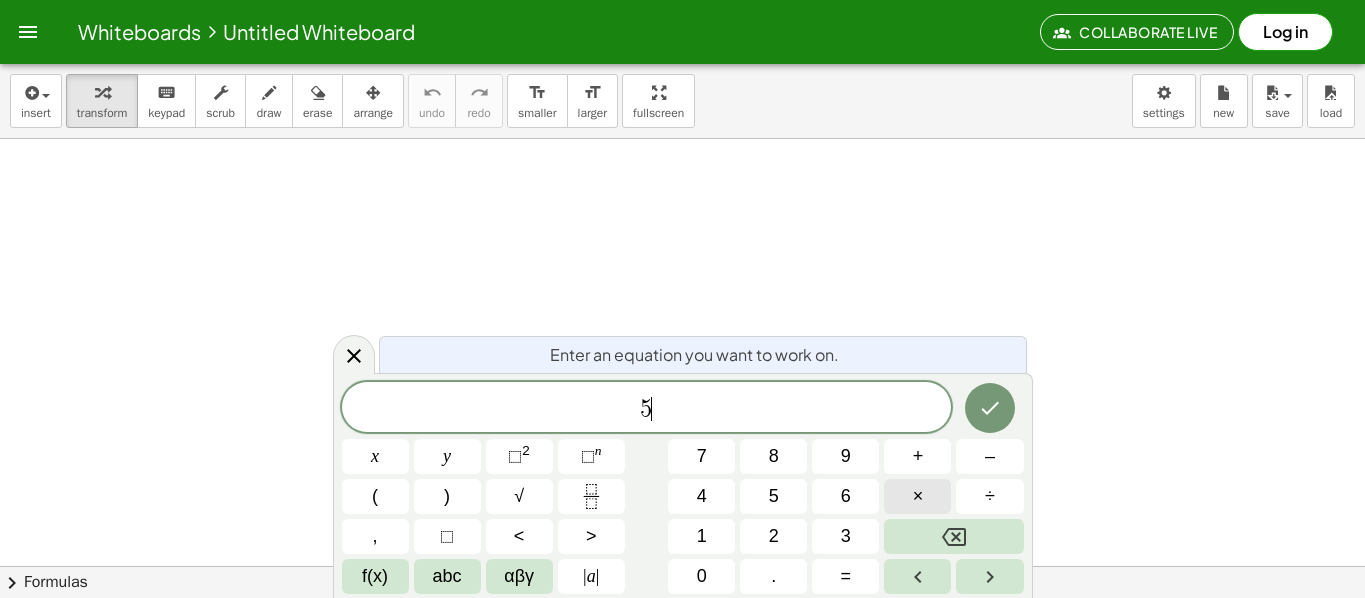 click on "×" at bounding box center (917, 496) 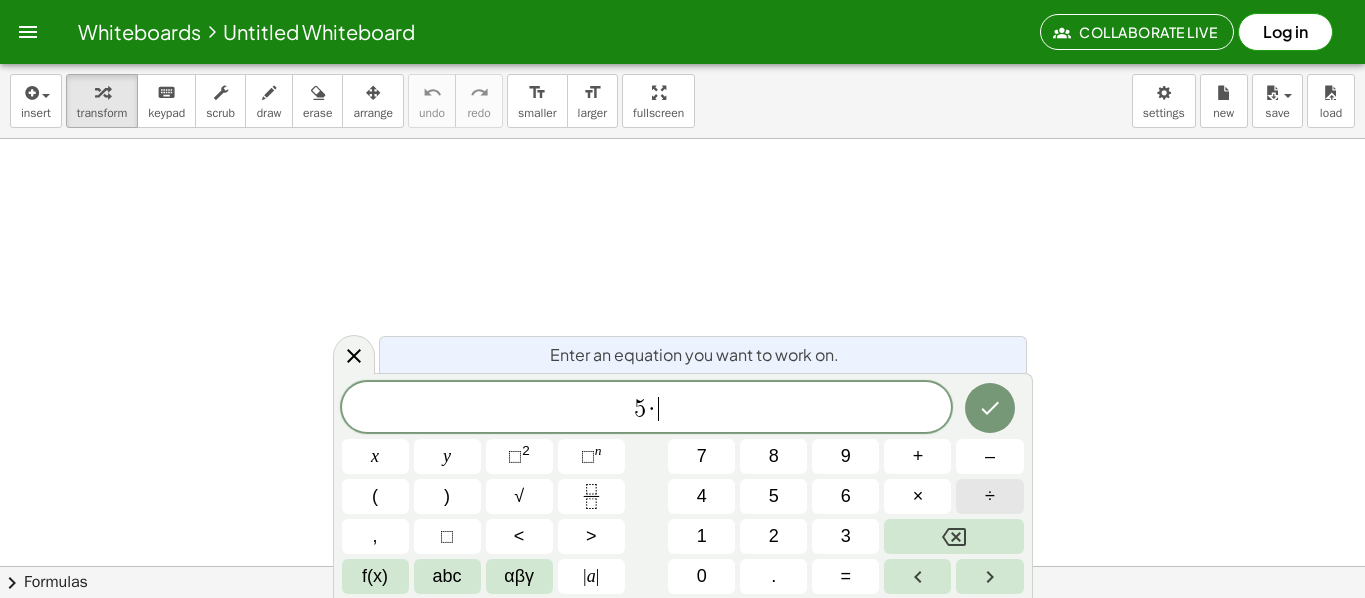 click on "÷" at bounding box center [989, 496] 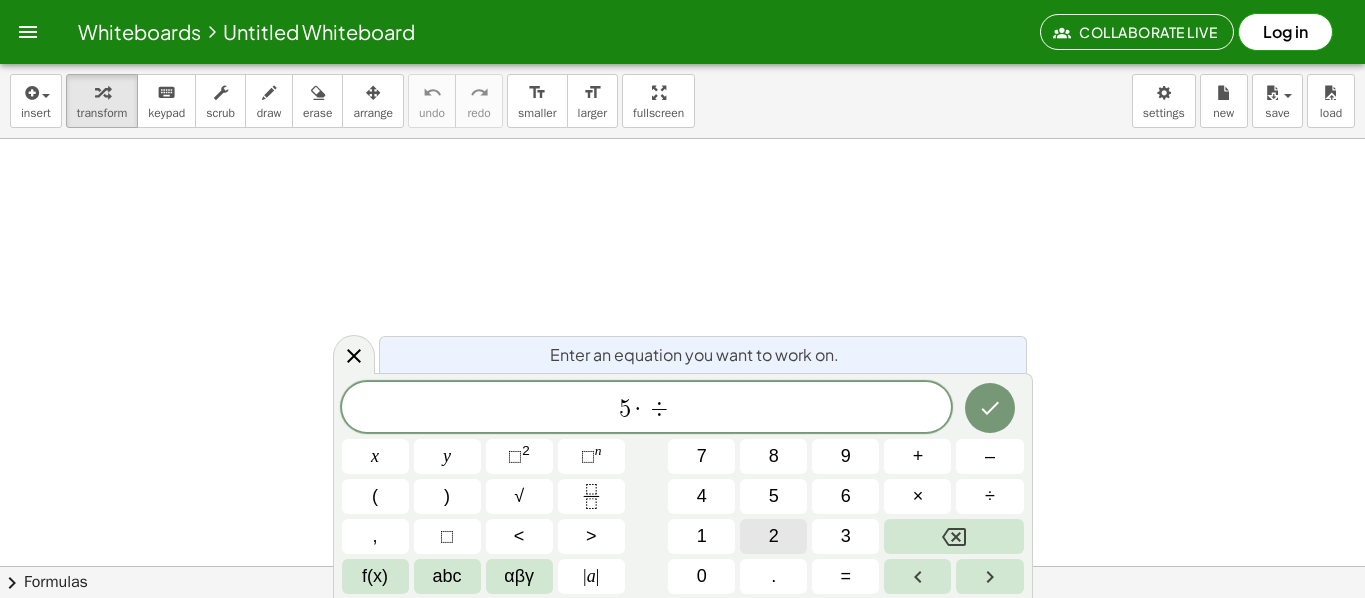 click on "2" at bounding box center [773, 536] 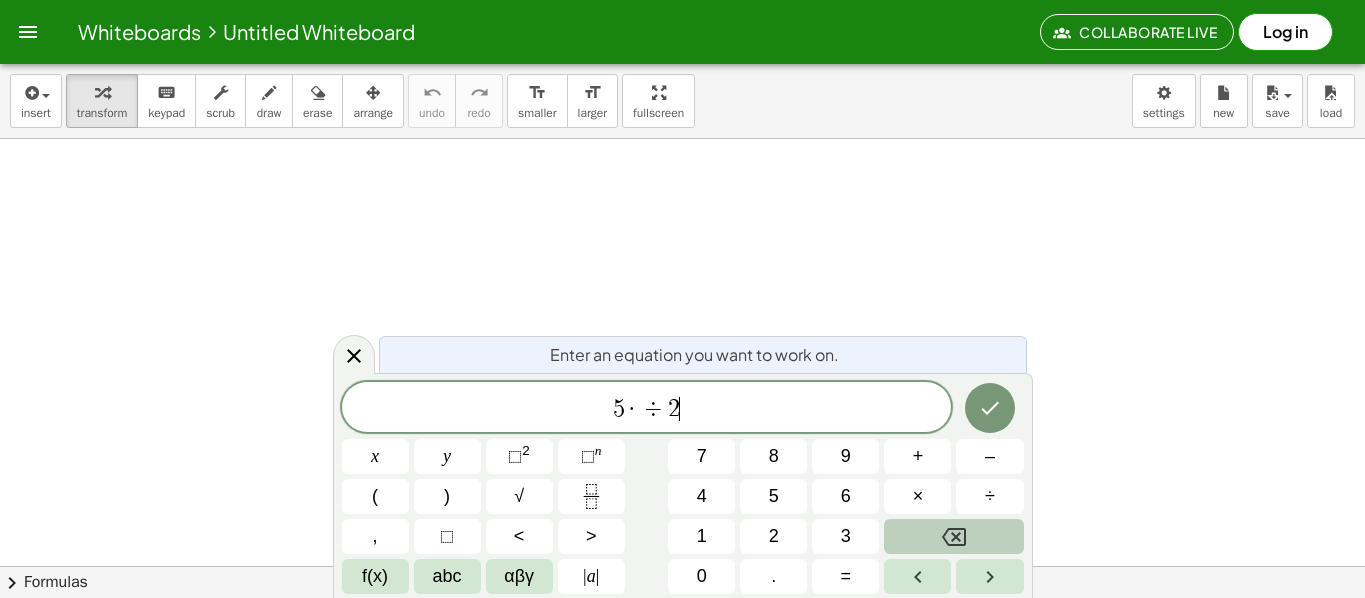 click at bounding box center [953, 536] 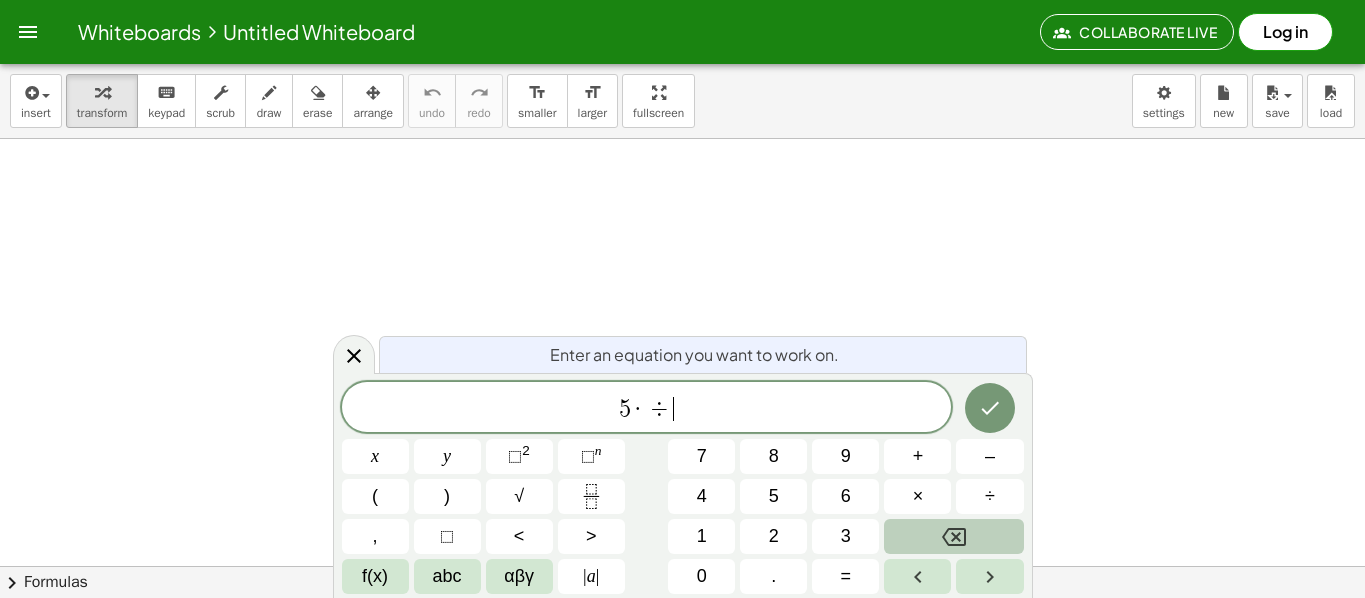 click at bounding box center (953, 536) 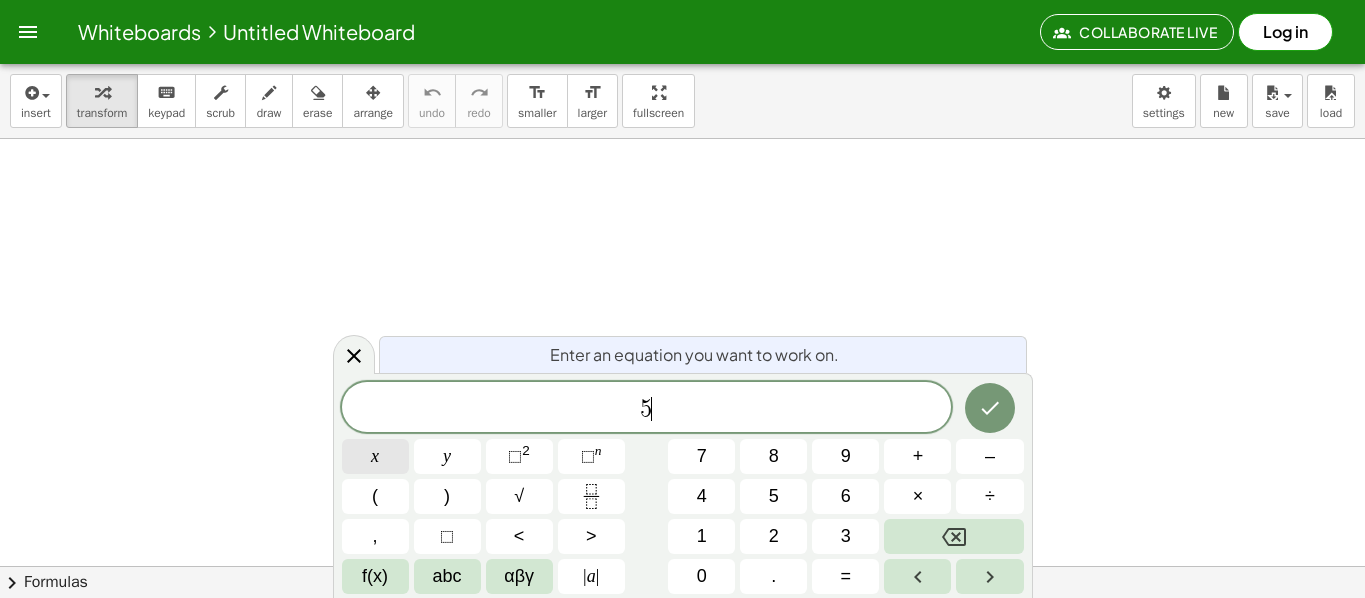 click on "x" at bounding box center (375, 456) 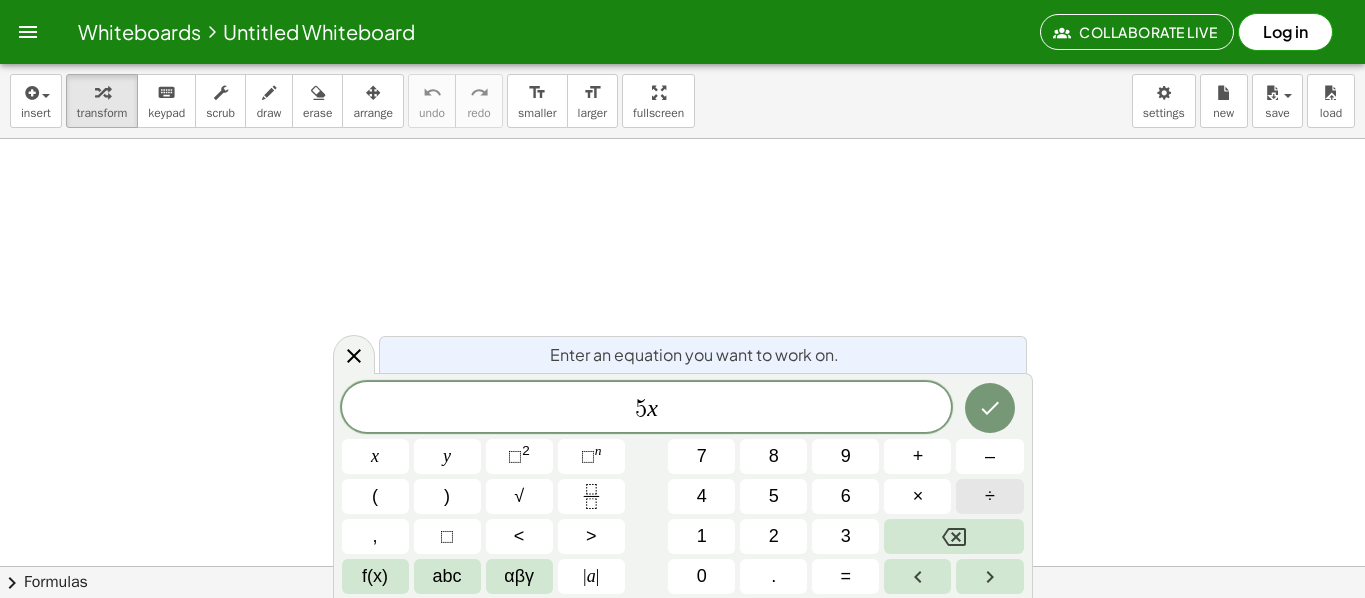 click on "÷" at bounding box center (990, 496) 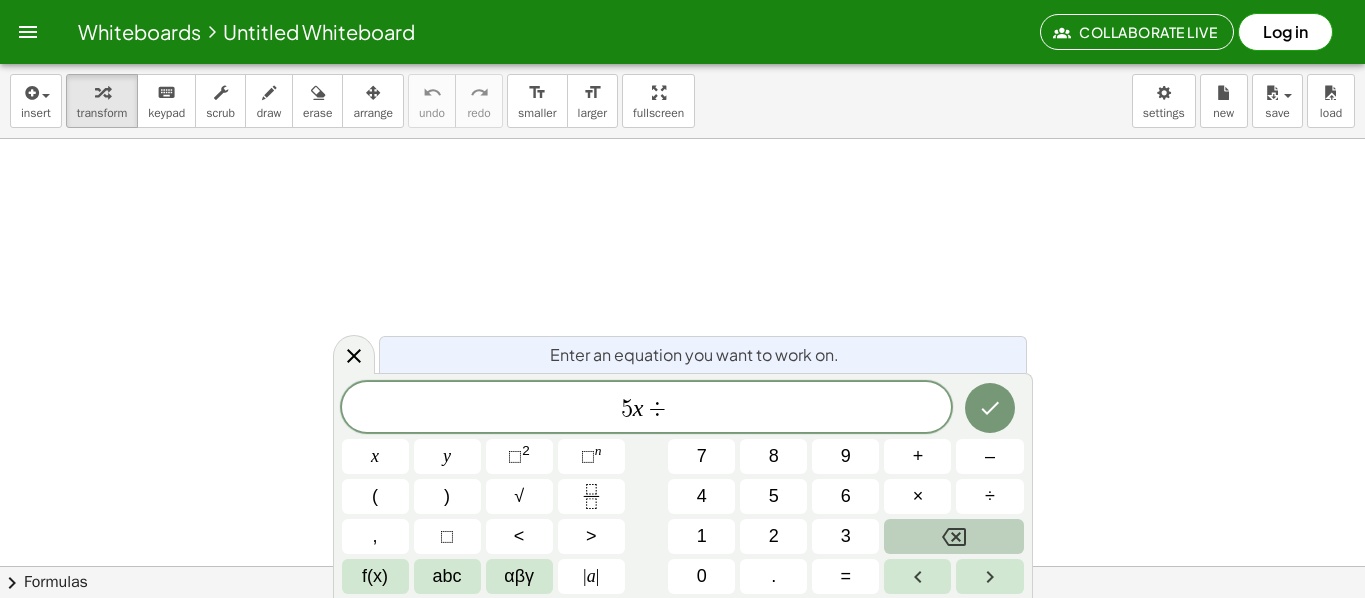 click 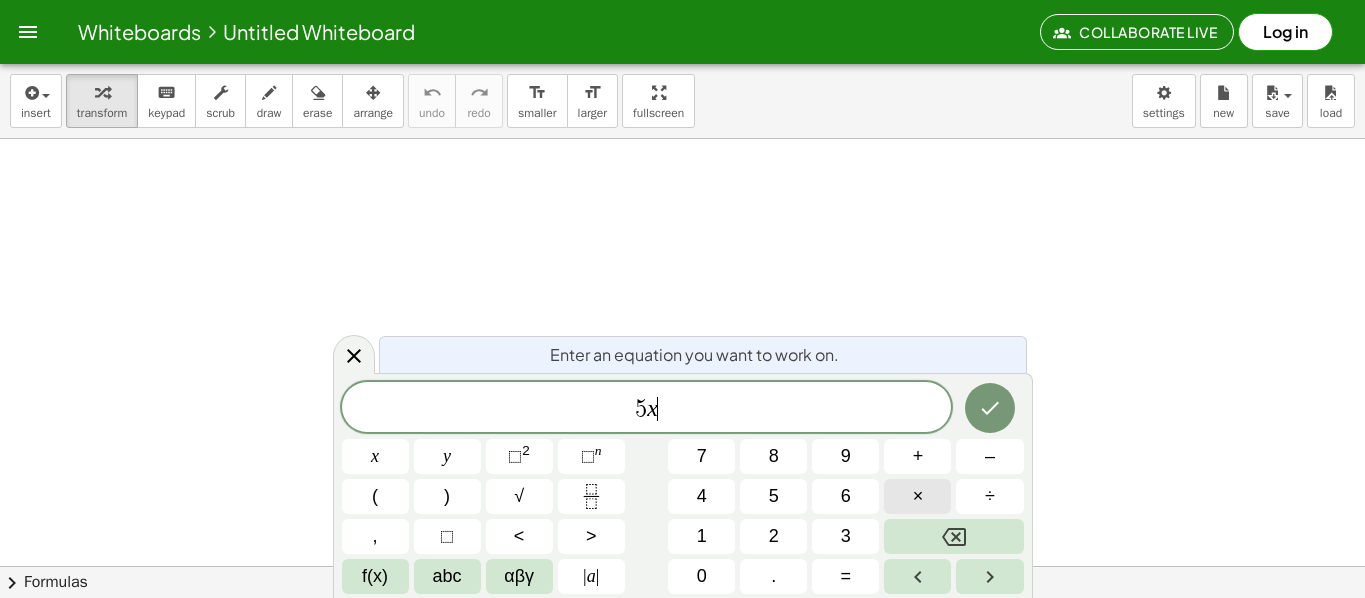 click on "×" at bounding box center (917, 496) 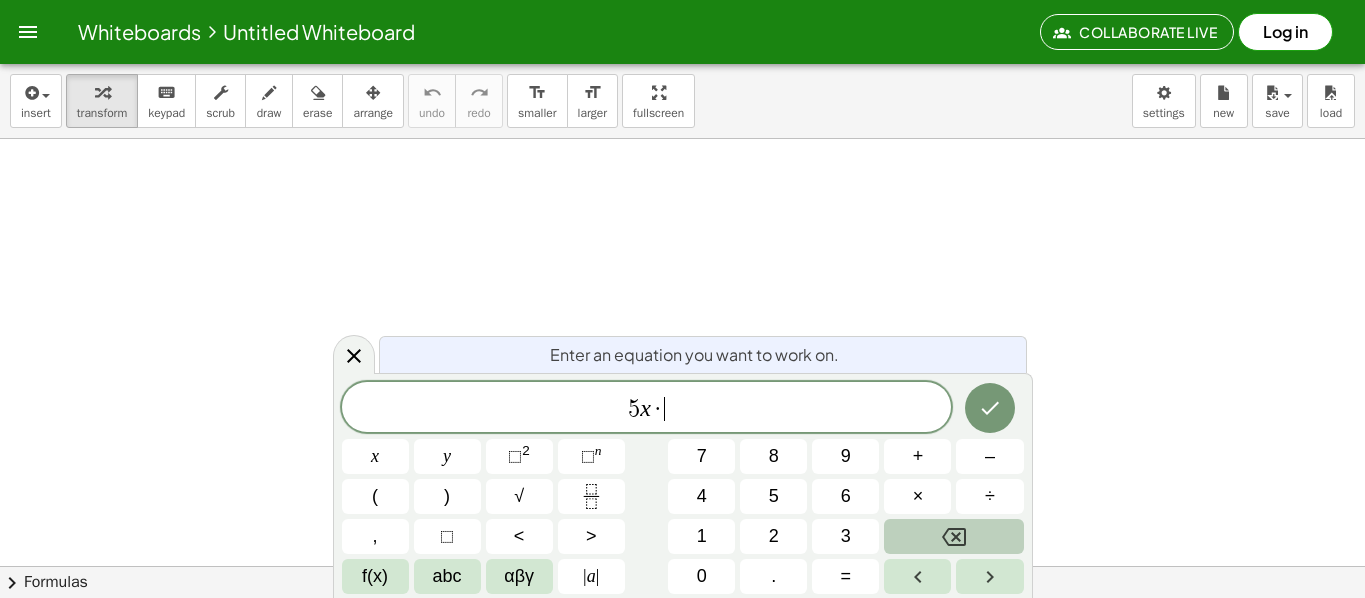 click 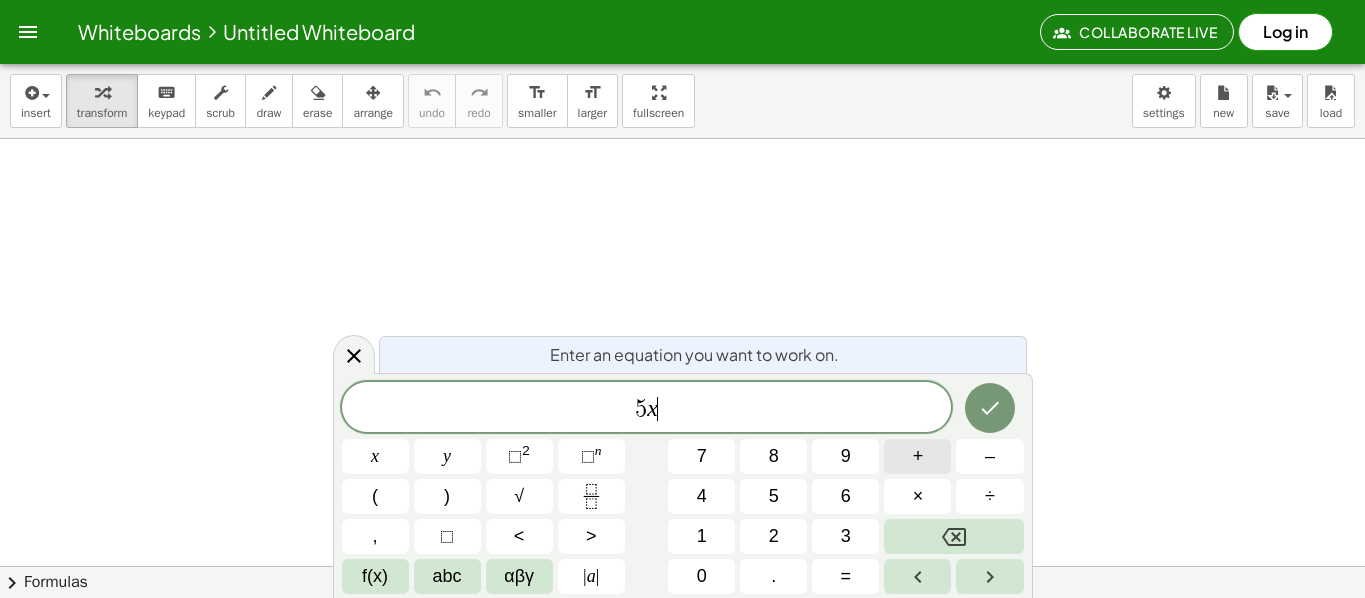 click on "+" at bounding box center (917, 456) 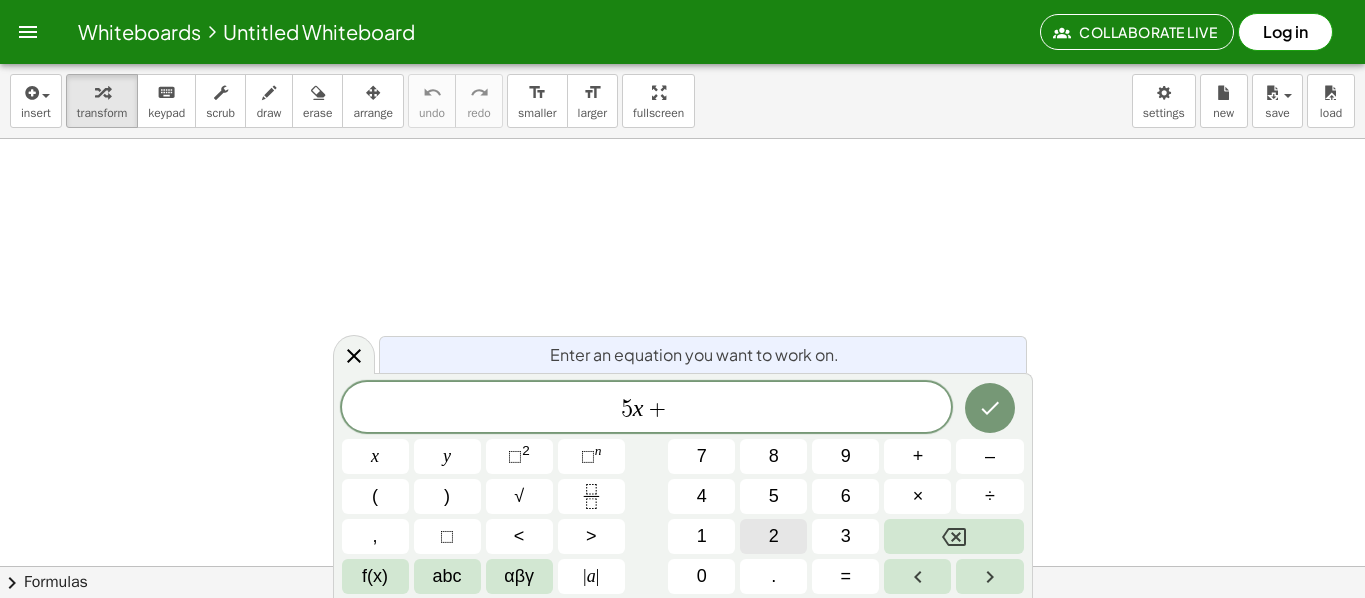 click on "2" at bounding box center (773, 536) 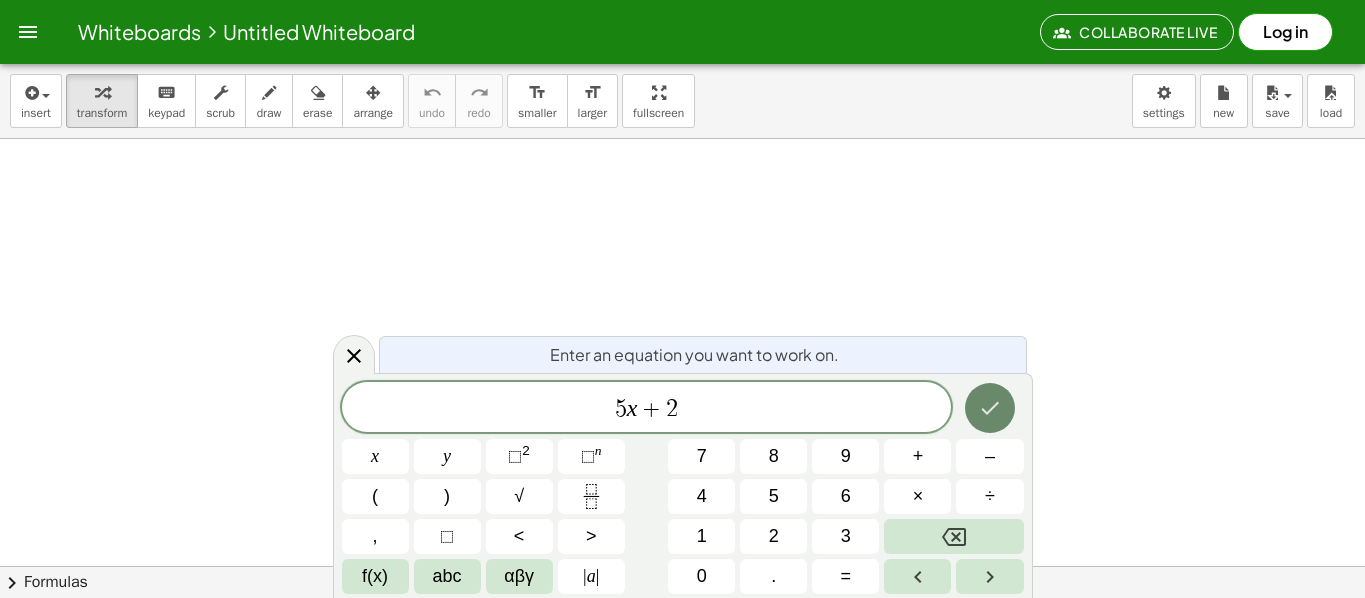click at bounding box center (990, 408) 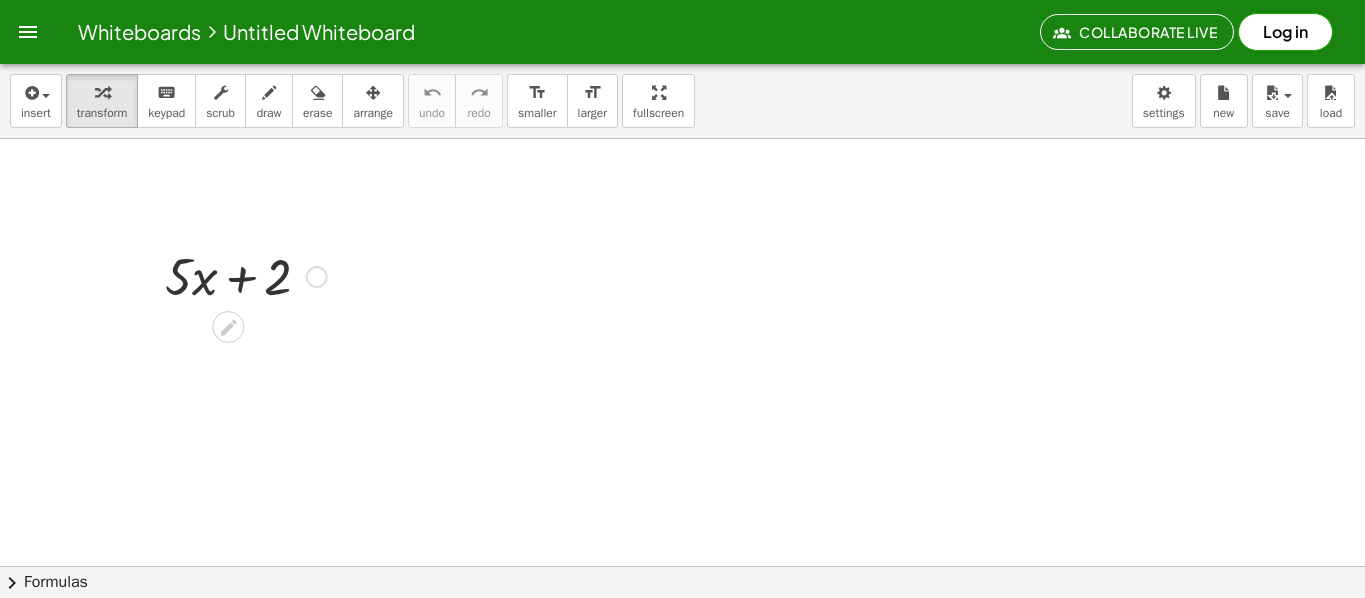 scroll, scrollTop: 255, scrollLeft: 0, axis: vertical 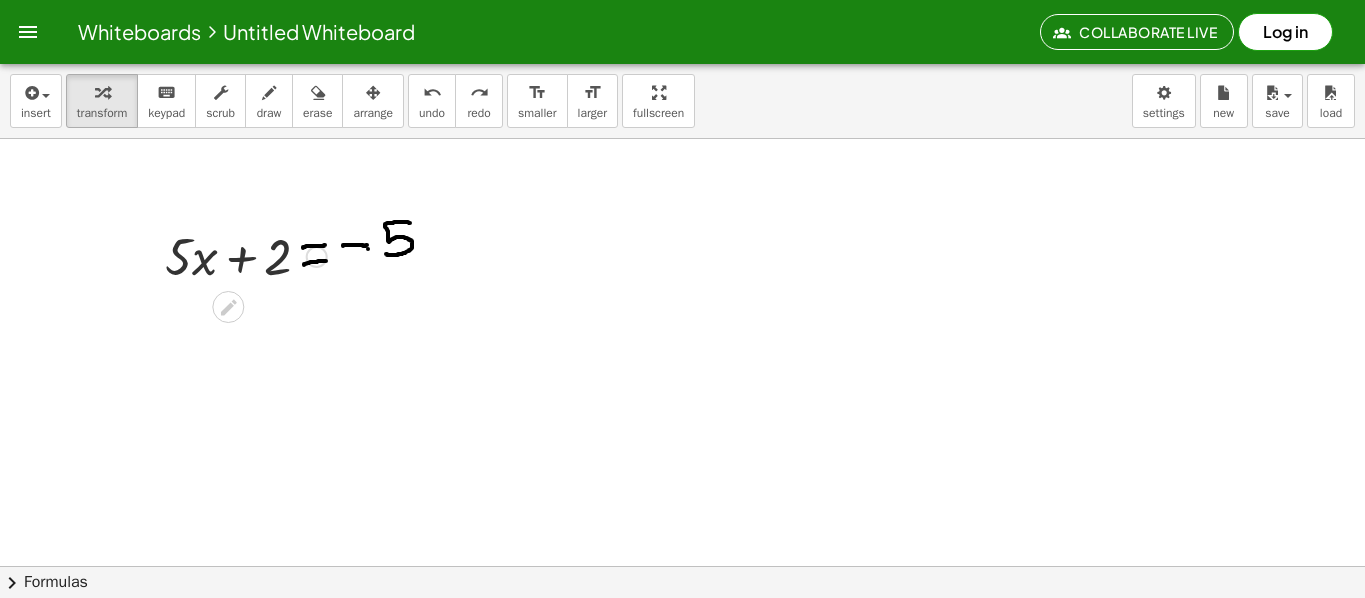 click on "insert select one: Math Expression Function Text Youtube Video Graphing Geometry Geometry 3D transform keyboard keypad scrub draw erase arrange undo undo redo redo format_size smaller format_size larger fullscreen load   save new settings" at bounding box center (682, 101) 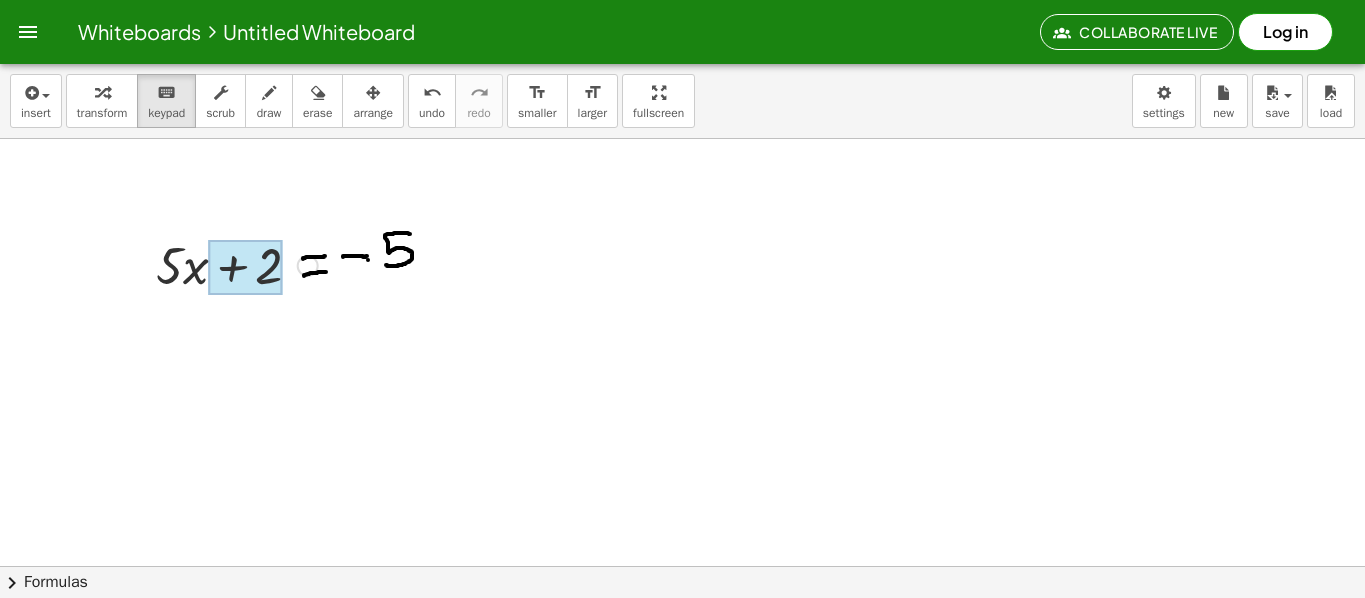 scroll, scrollTop: 250, scrollLeft: 0, axis: vertical 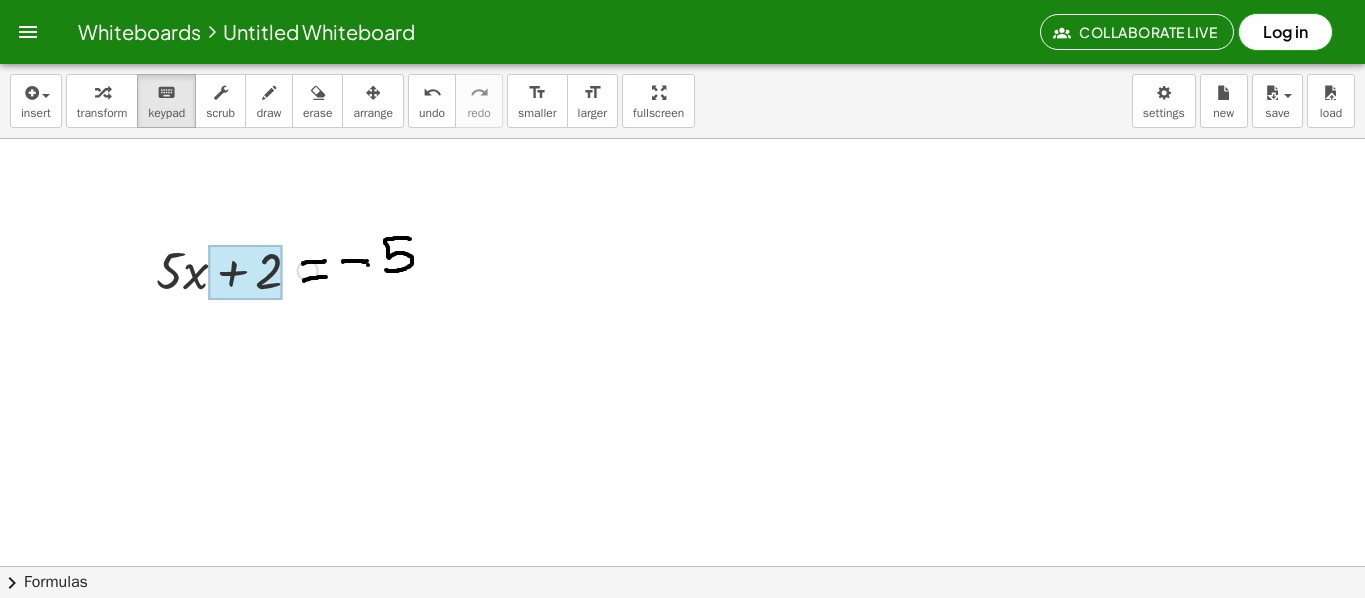 click at bounding box center [246, 273] 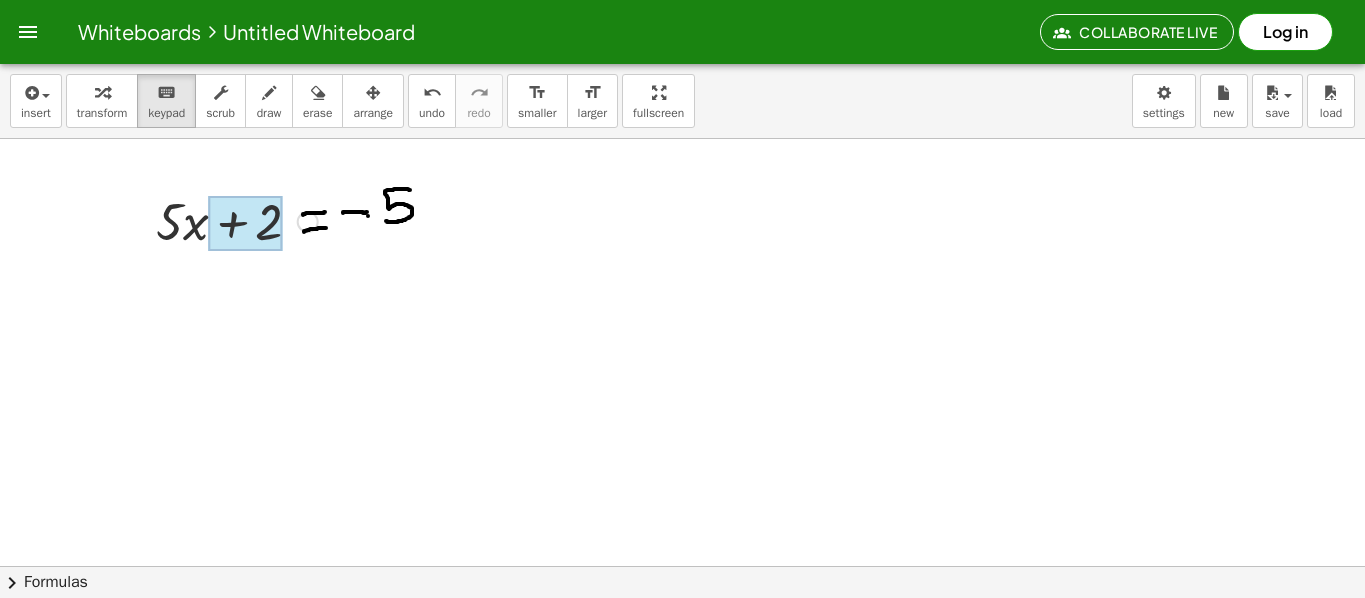 scroll, scrollTop: 292, scrollLeft: 0, axis: vertical 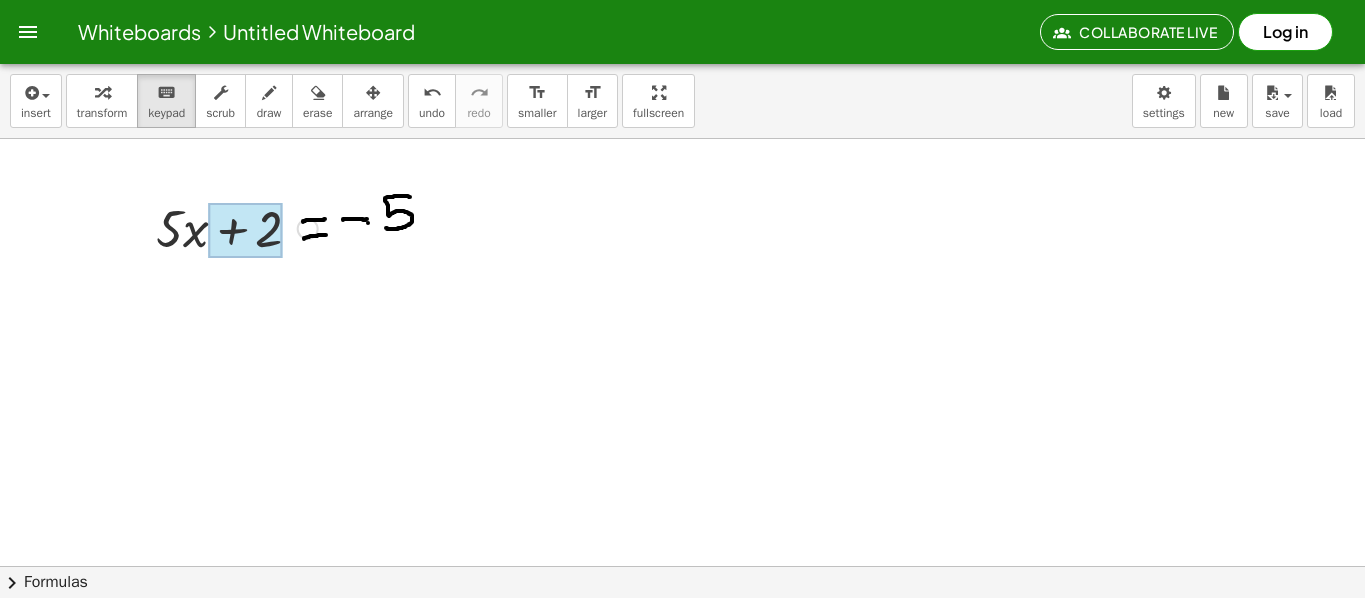 click at bounding box center [246, 231] 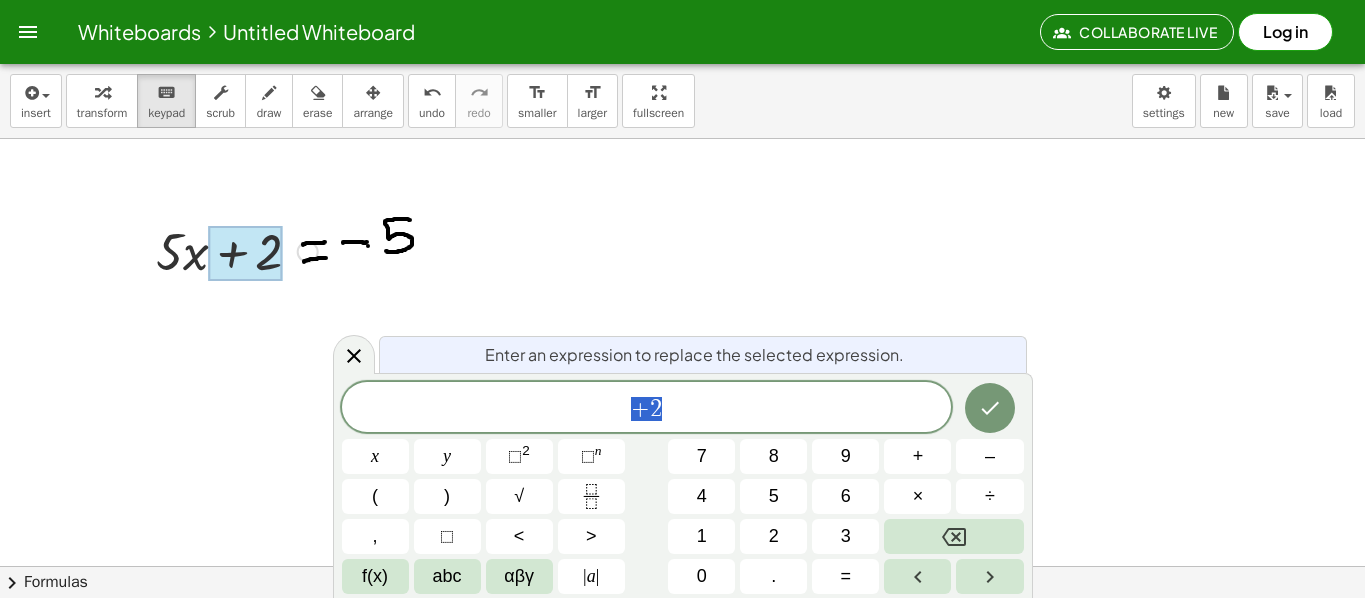 scroll, scrollTop: 273, scrollLeft: 0, axis: vertical 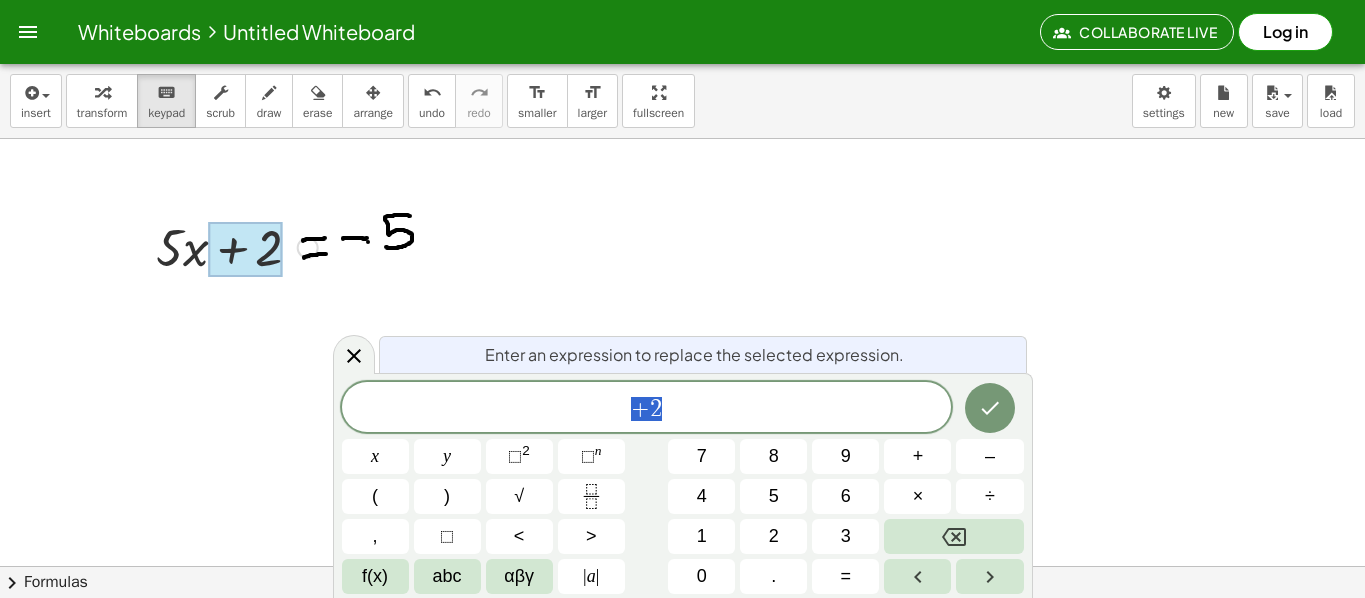 click at bounding box center (246, 250) 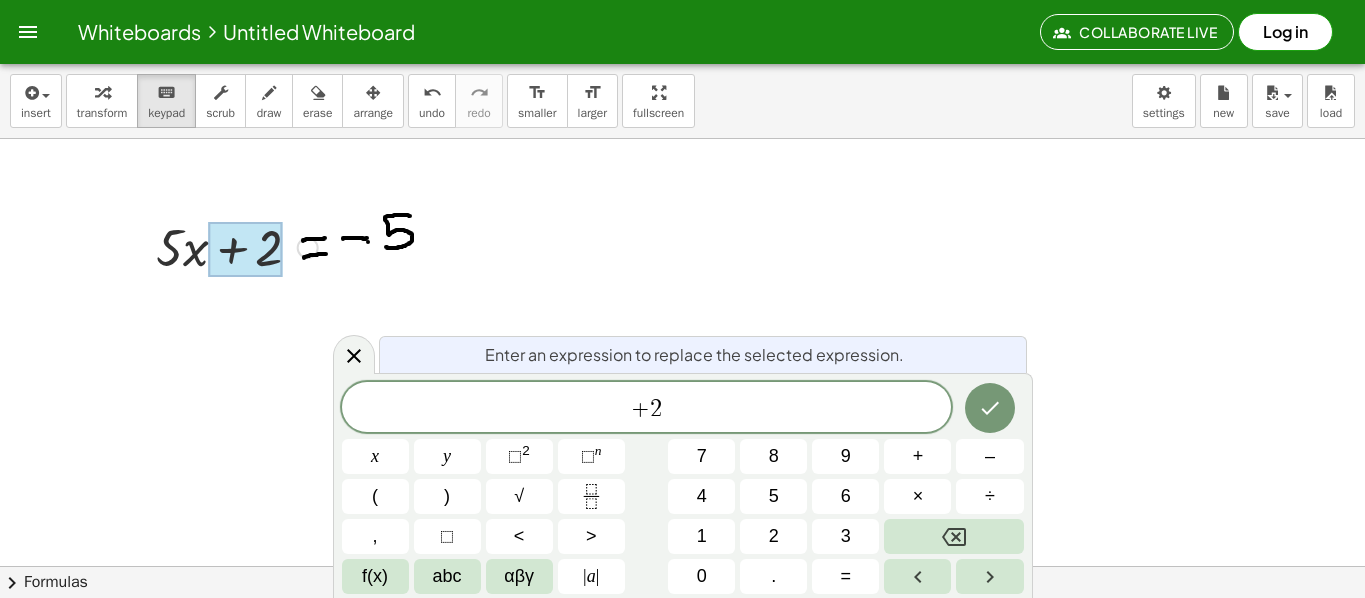 click at bounding box center (246, 250) 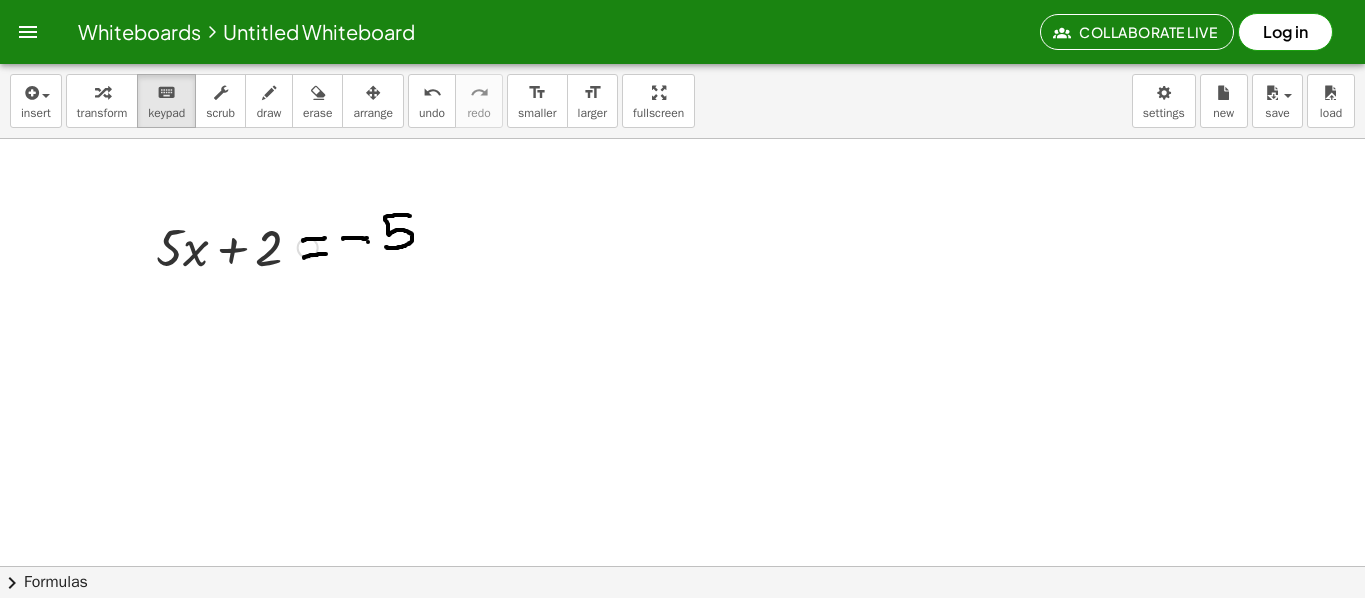 click on "insert select one: Math Expression Function Text Youtube Video Graphing Geometry Geometry 3D transform keyboard keypad scrub draw erase arrange undo undo redo redo format_size smaller format_size larger fullscreen load   save new settings" at bounding box center (682, 101) 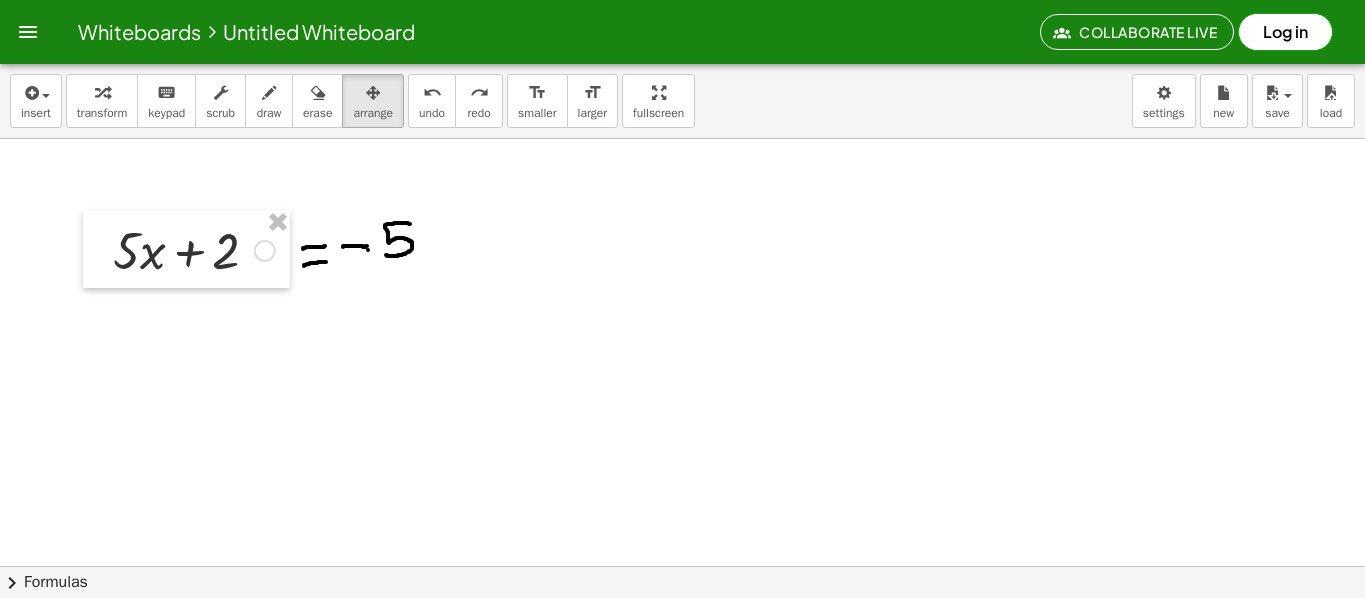 scroll, scrollTop: 267, scrollLeft: 0, axis: vertical 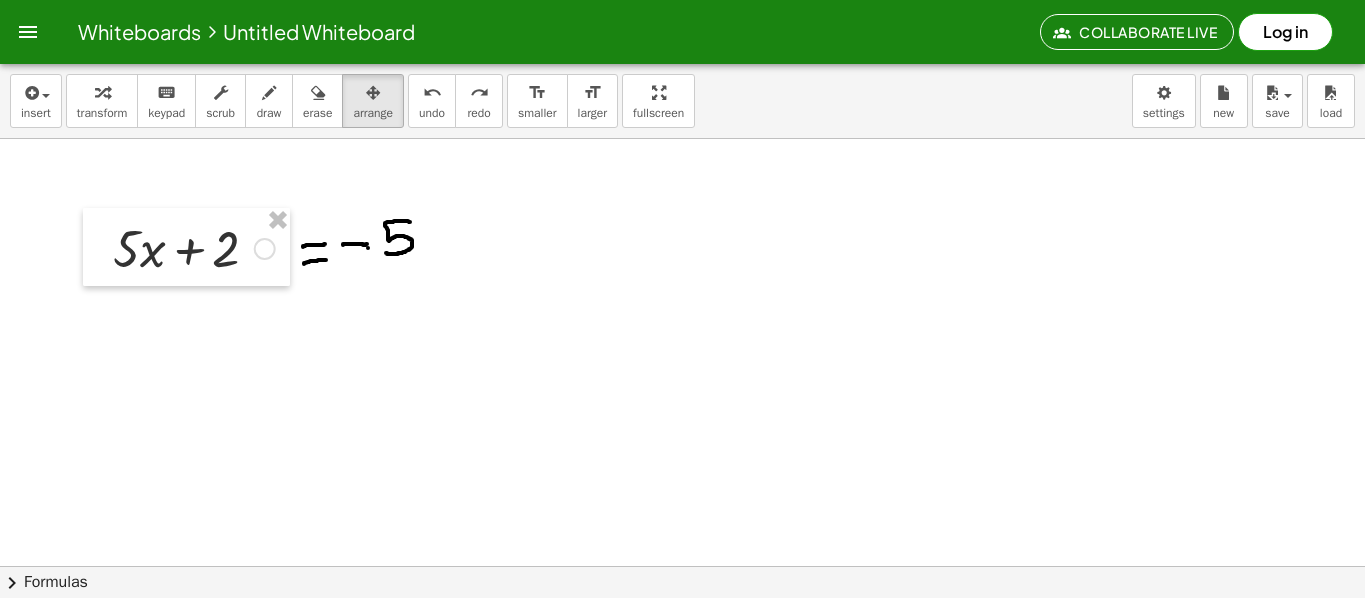 click on "insert select one: Math Expression Function Text Youtube Video Graphing Geometry Geometry 3D transform keyboard keypad scrub draw erase arrange undo undo redo redo format_size smaller format_size larger fullscreen load   save new settings" at bounding box center [682, 101] 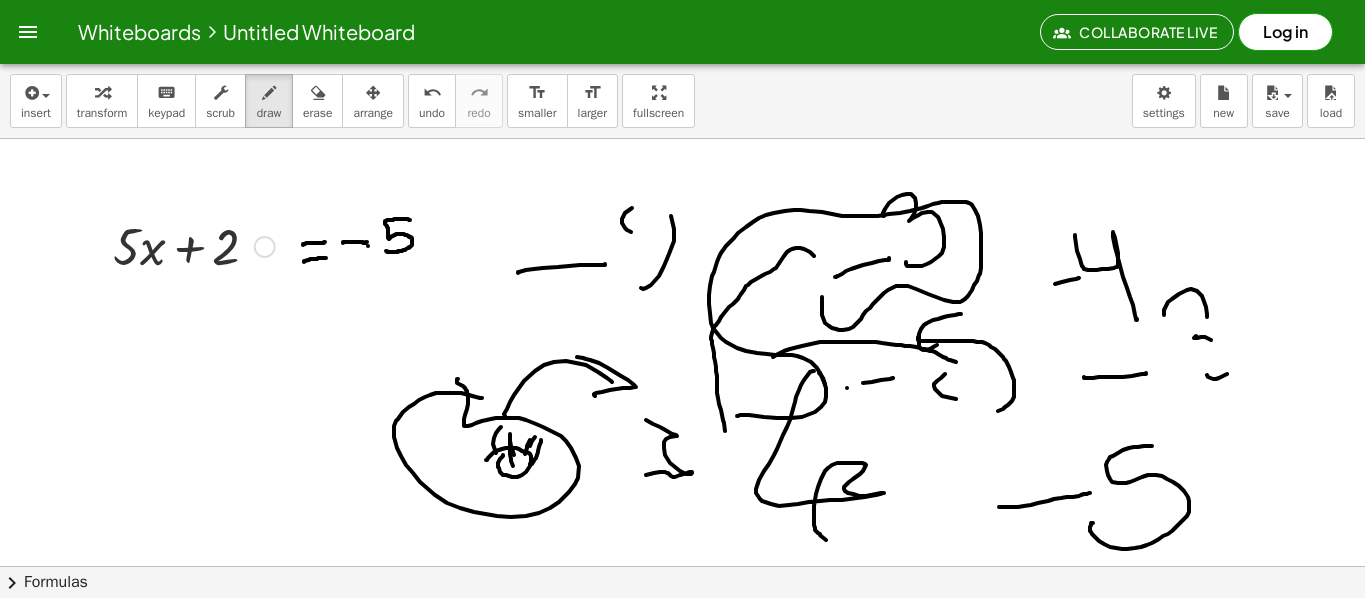 click on "insert select one: Math Expression Function Text Youtube Video Graphing Geometry Geometry 3D transform keyboard keypad scrub draw erase arrange undo undo redo redo format_size smaller format_size larger fullscreen load   save new settings" at bounding box center [682, 101] 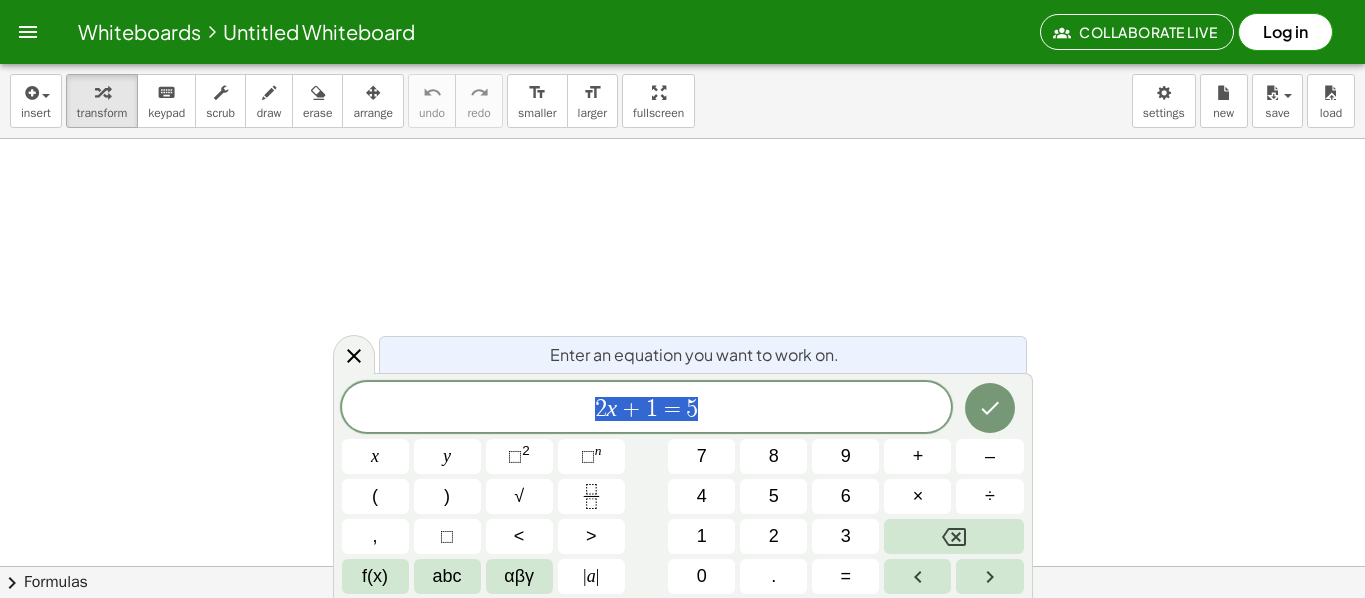 scroll, scrollTop: 0, scrollLeft: 0, axis: both 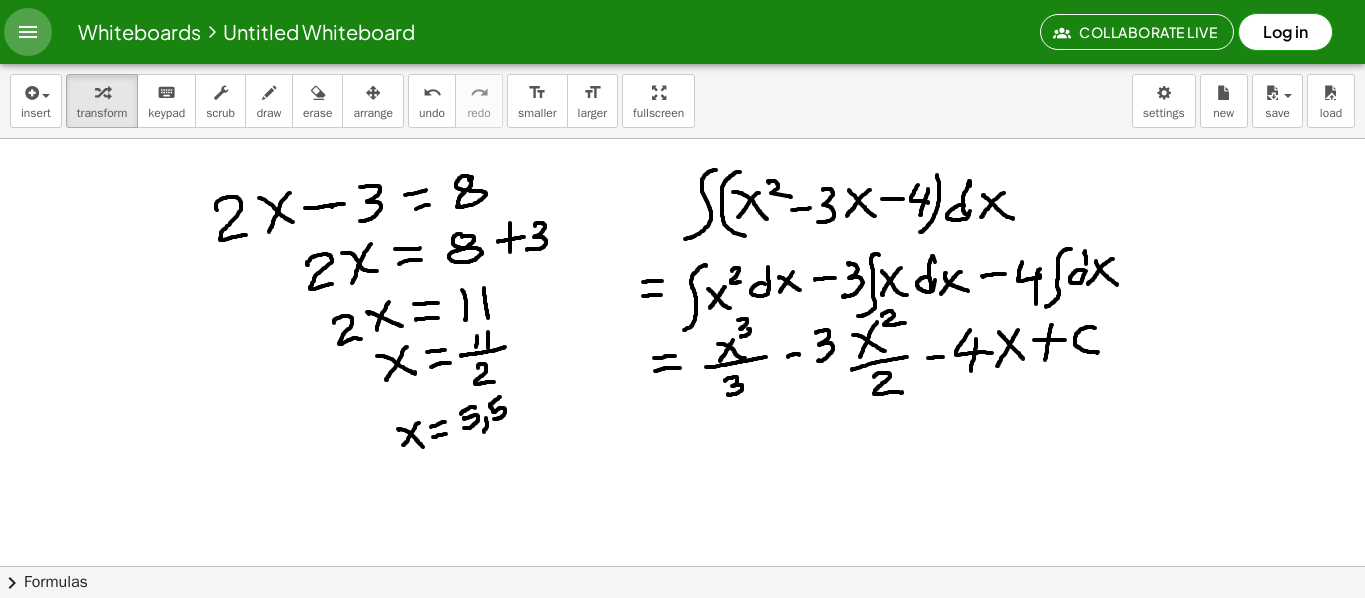 click at bounding box center (28, 32) 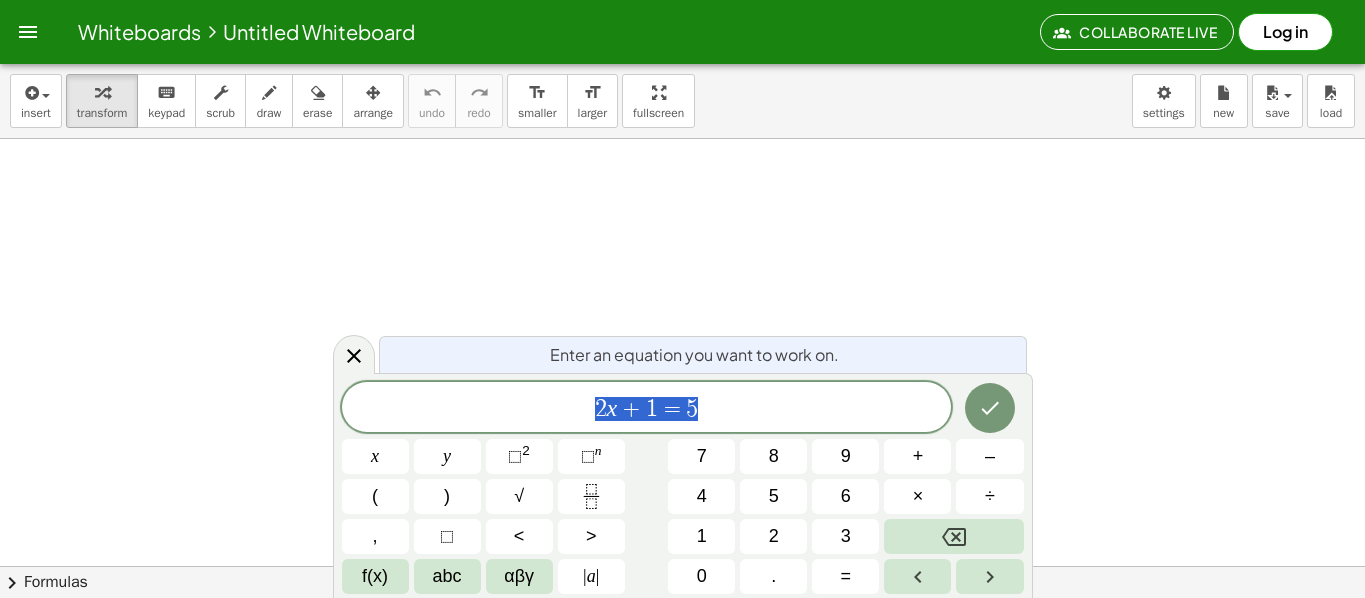 scroll, scrollTop: 0, scrollLeft: 0, axis: both 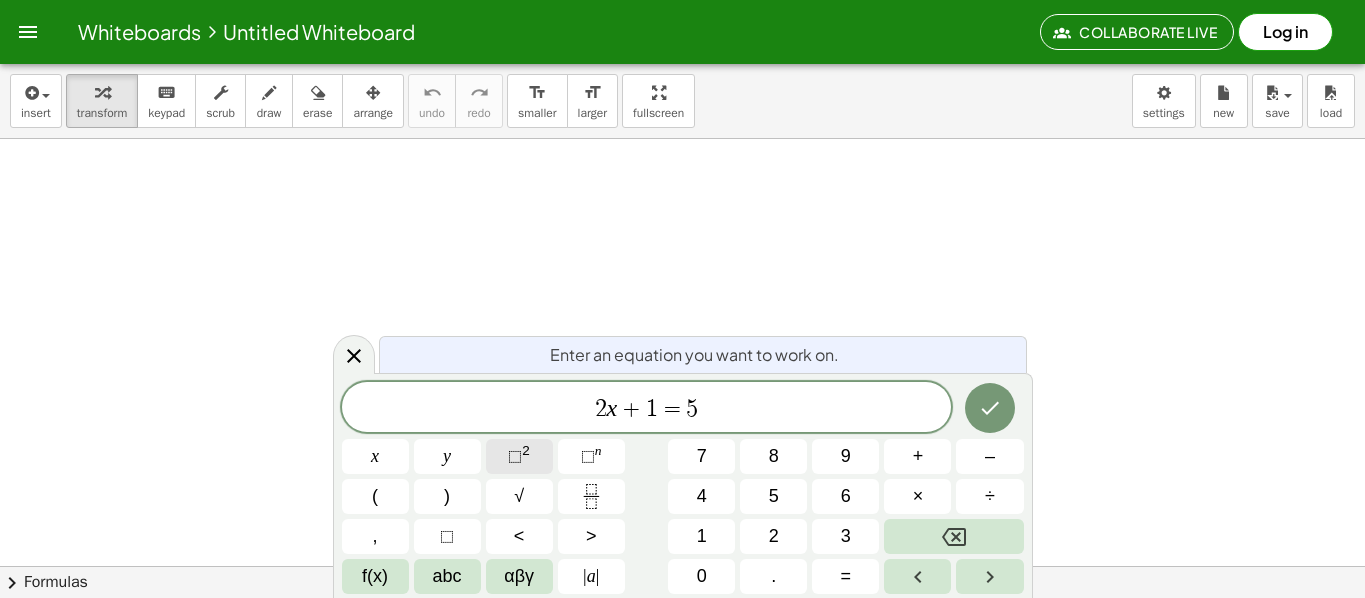 click on "⬚" at bounding box center [515, 456] 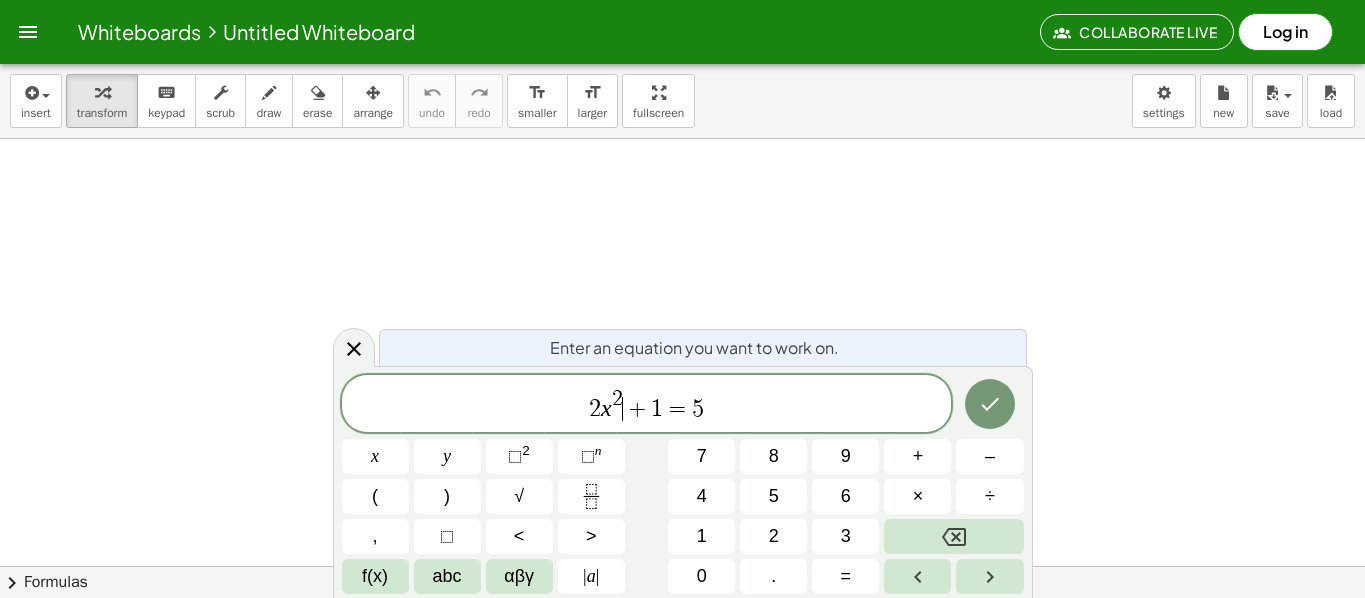 click on "Enter an equation you want to work on." at bounding box center [694, 348] 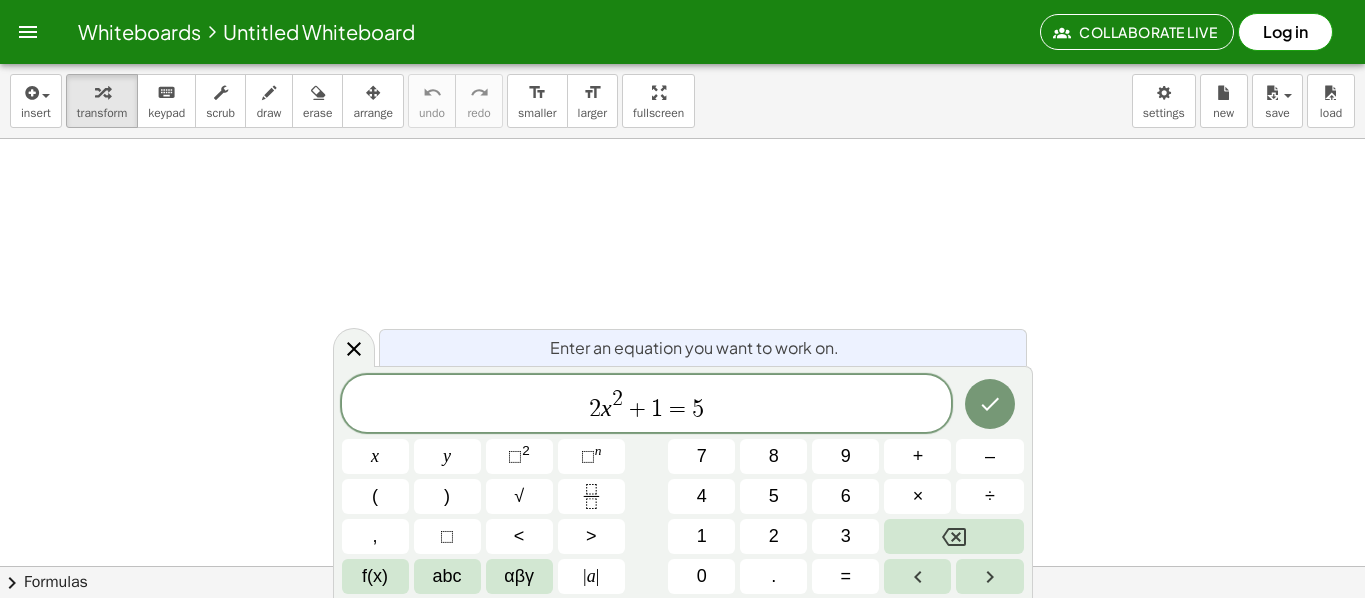 scroll, scrollTop: 200, scrollLeft: 0, axis: vertical 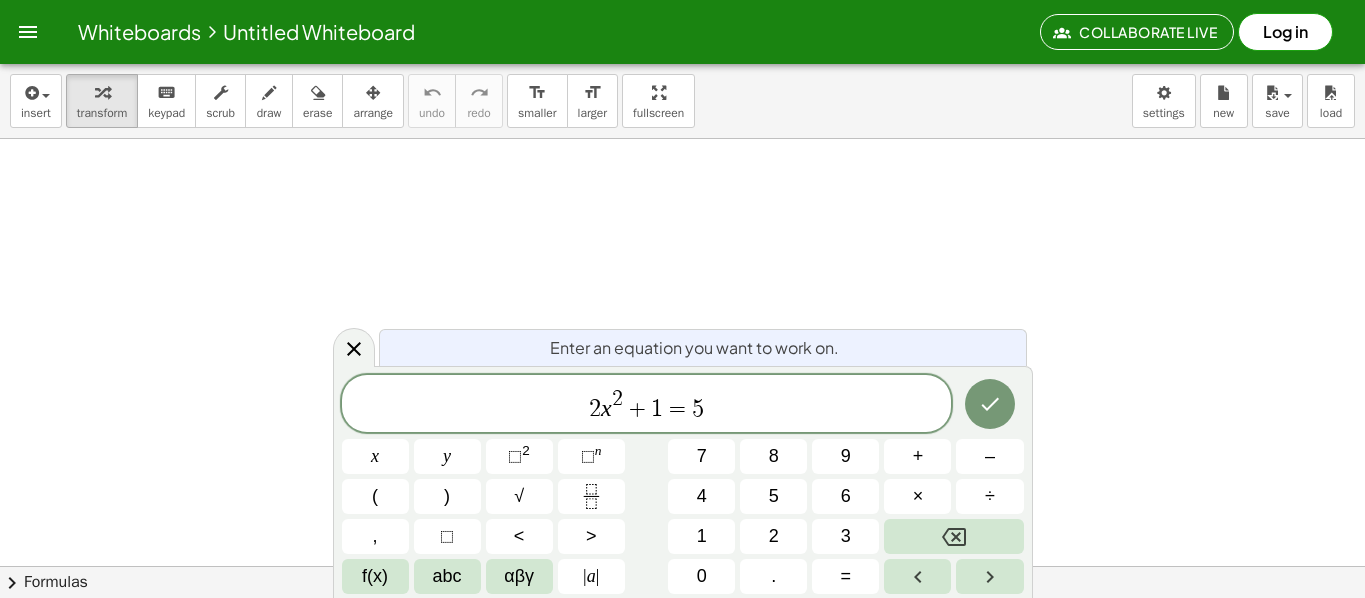 click on "Enter an equation you want to work on." at bounding box center [694, 348] 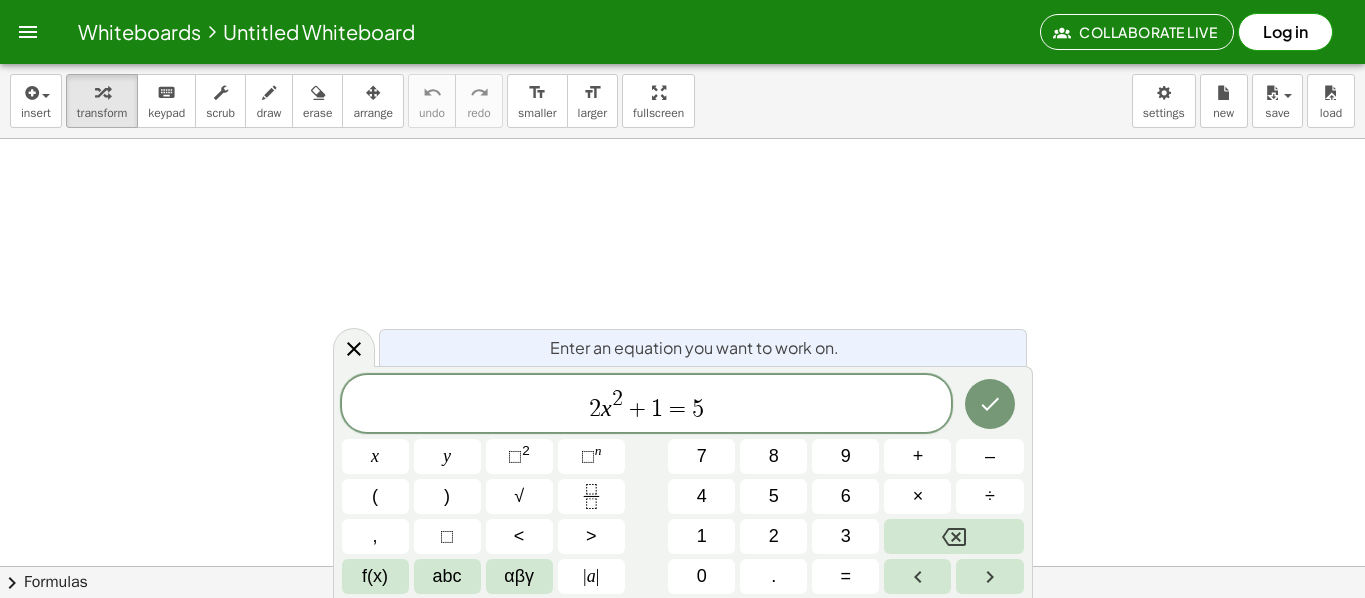 click on "Enter an equation you want to work on." at bounding box center [694, 348] 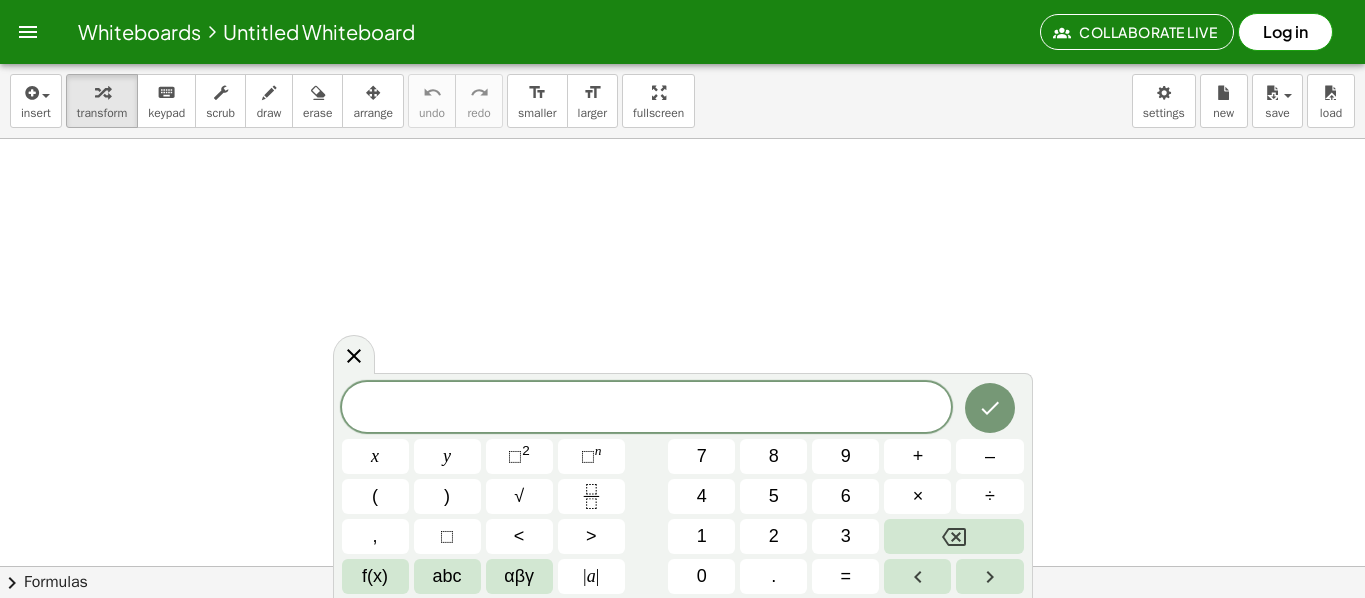scroll, scrollTop: 205, scrollLeft: 0, axis: vertical 